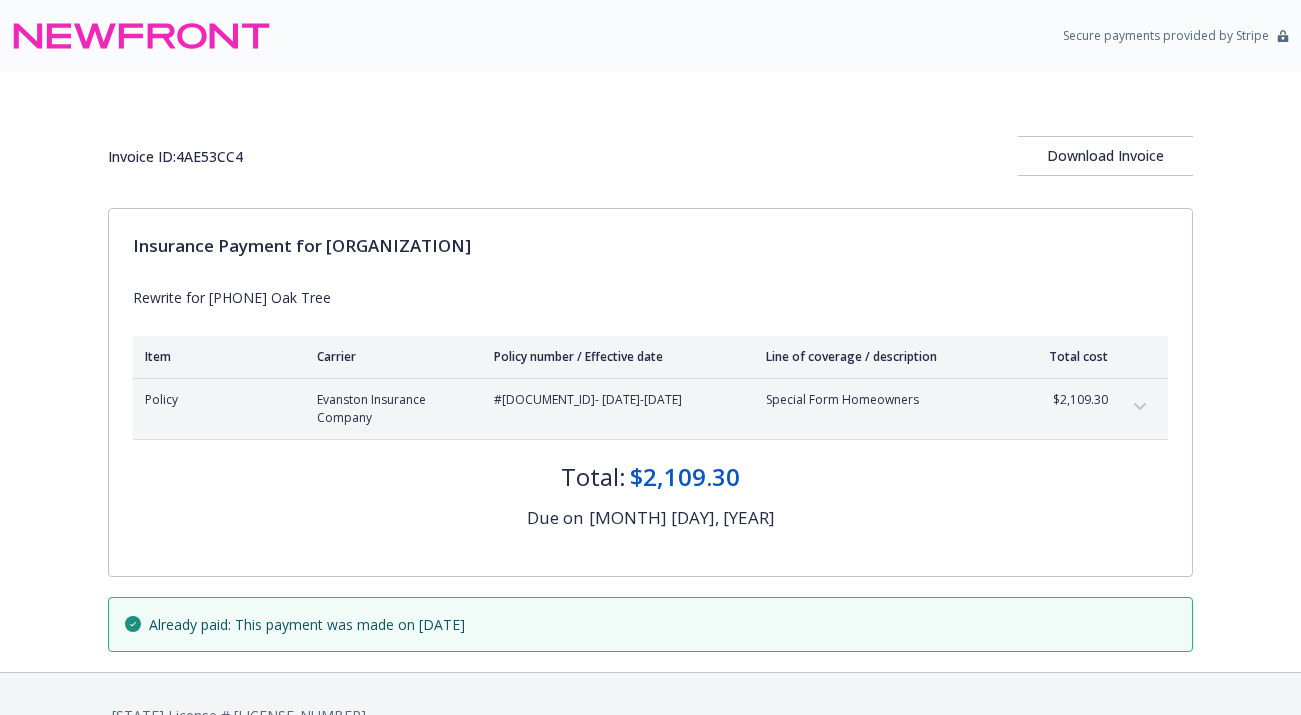 scroll, scrollTop: 1, scrollLeft: 0, axis: vertical 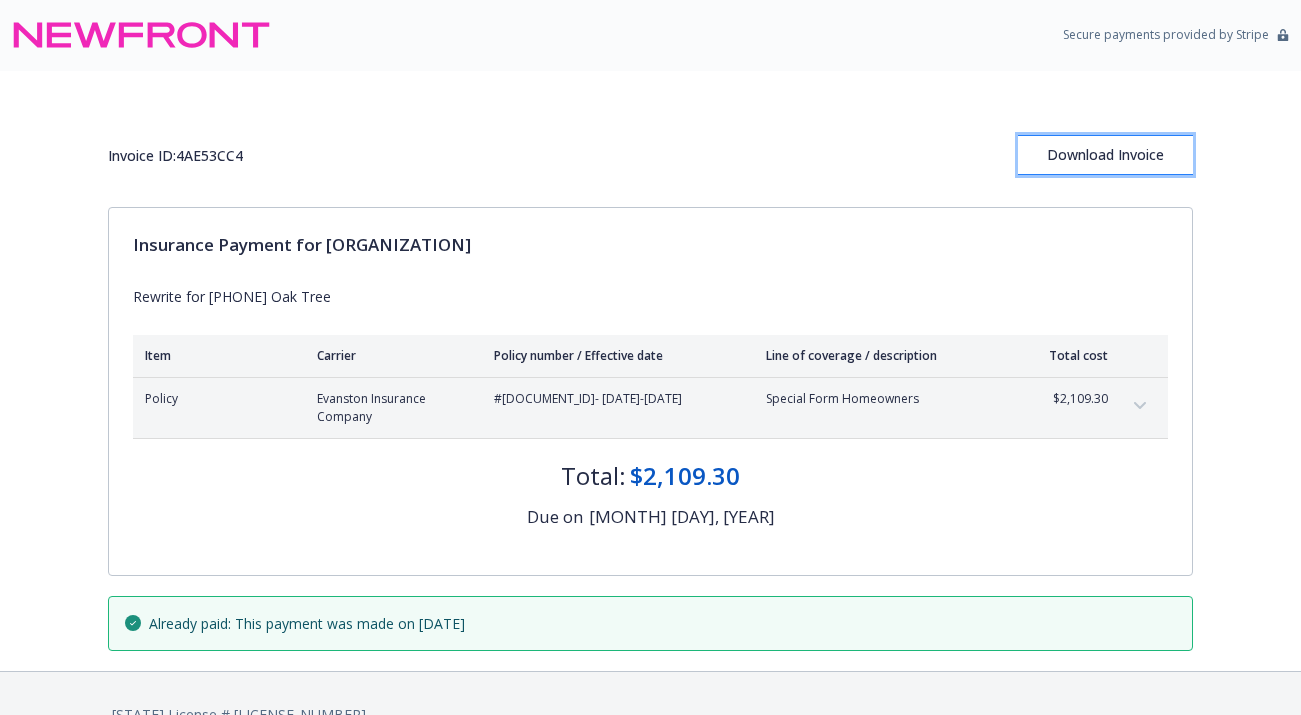 click on "Download Invoice" at bounding box center [1105, 155] 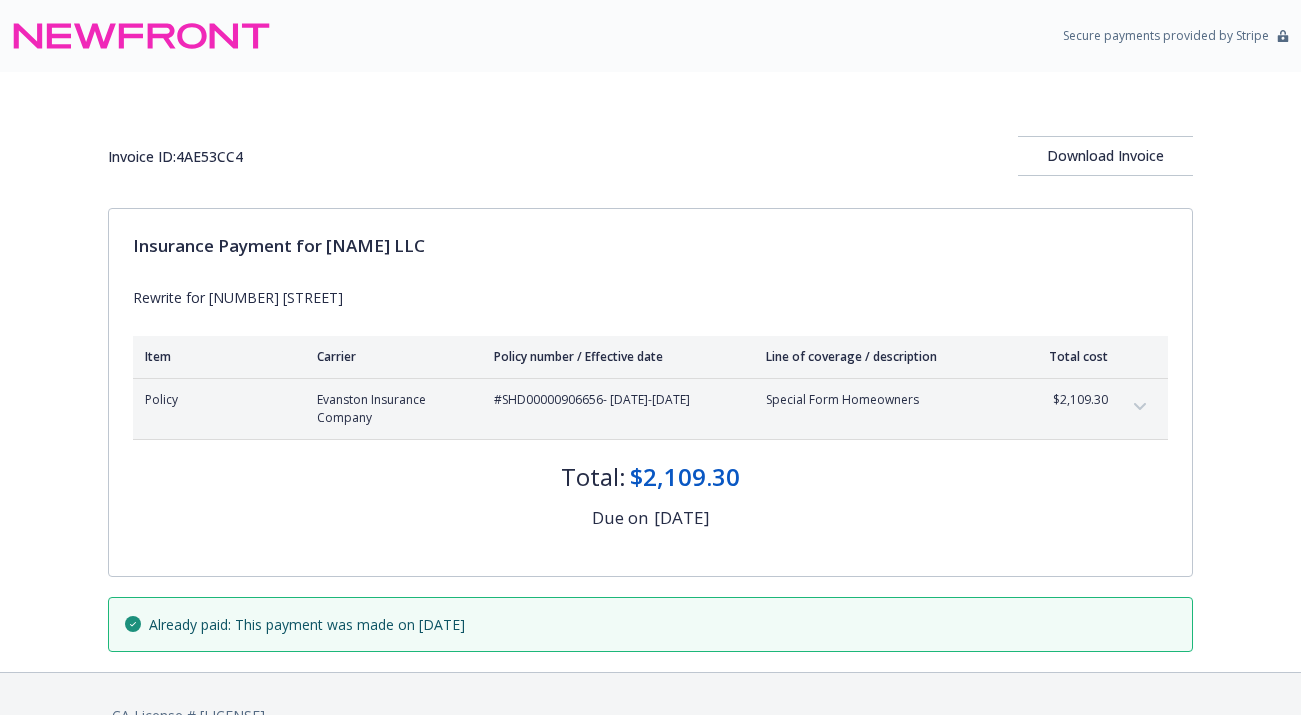 scroll, scrollTop: 25, scrollLeft: 0, axis: vertical 